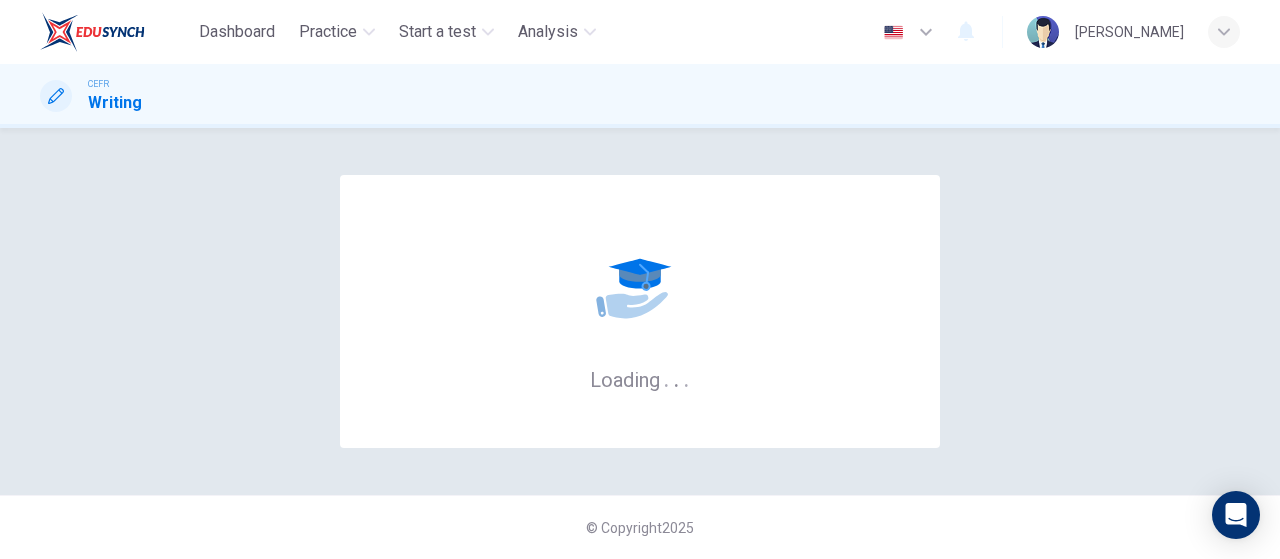 scroll, scrollTop: 0, scrollLeft: 0, axis: both 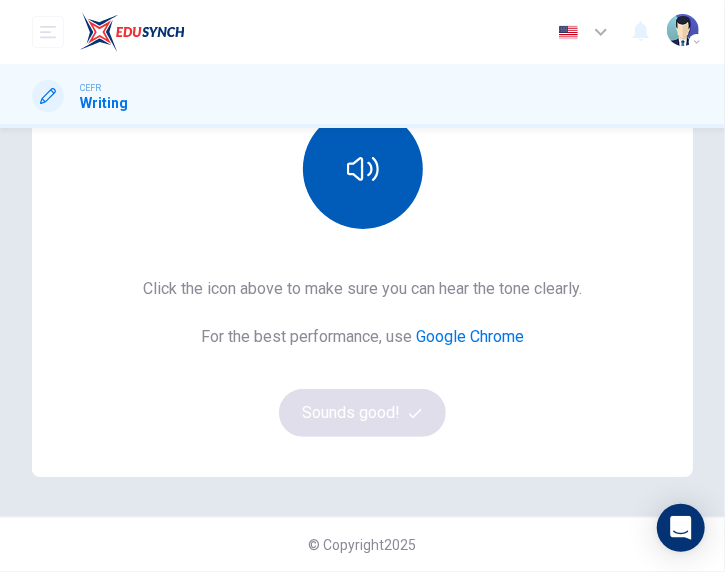 click at bounding box center [363, 169] 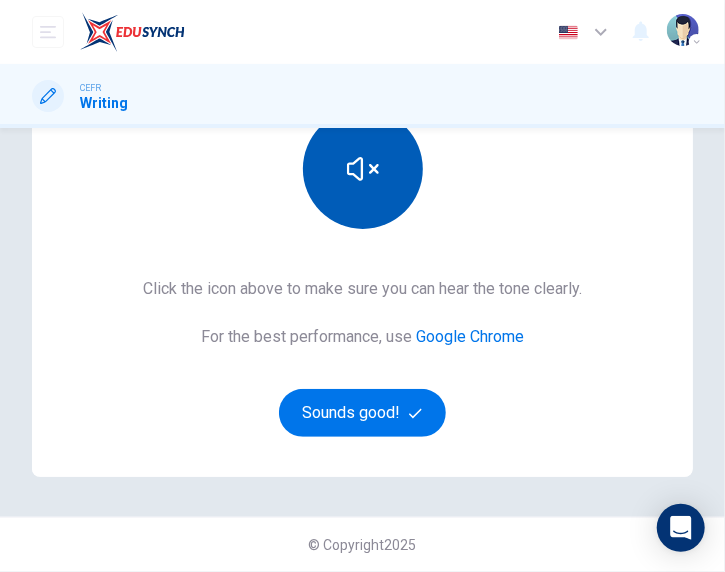 click at bounding box center (363, 169) 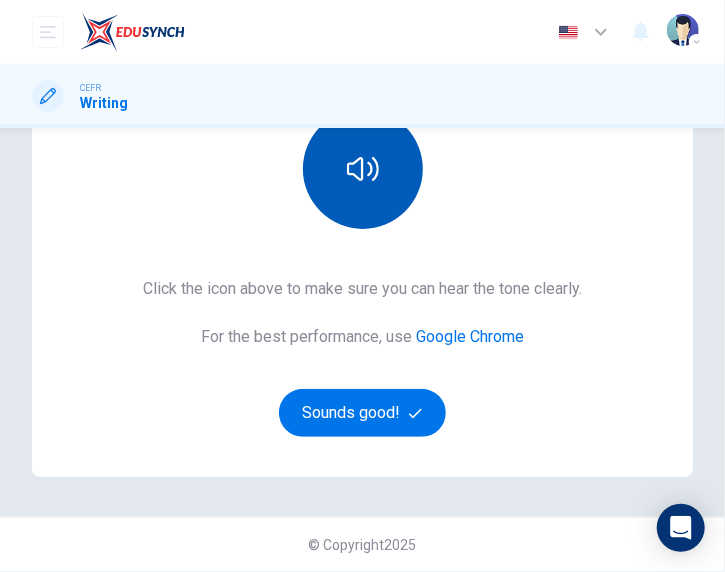 click 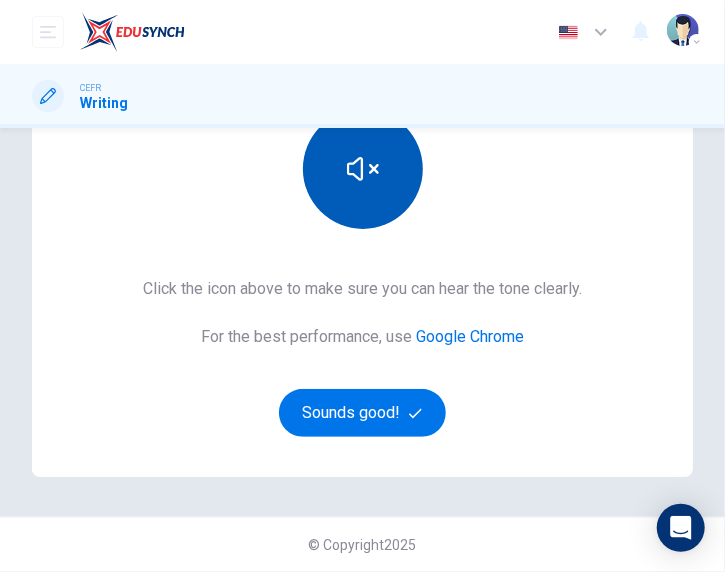 click at bounding box center (363, 169) 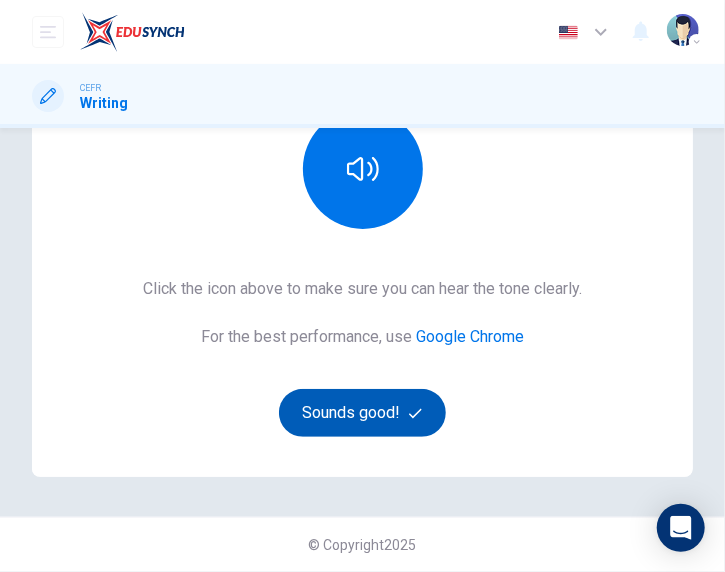 click on "Sounds good!" at bounding box center (363, 413) 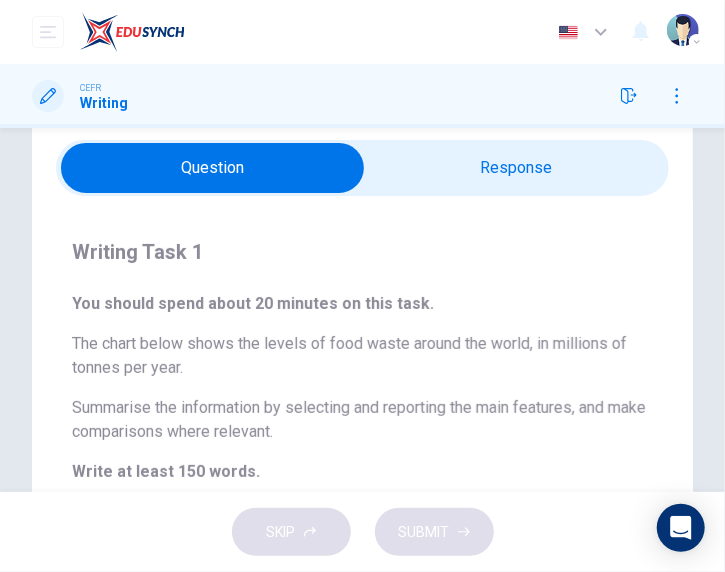 scroll, scrollTop: 0, scrollLeft: 0, axis: both 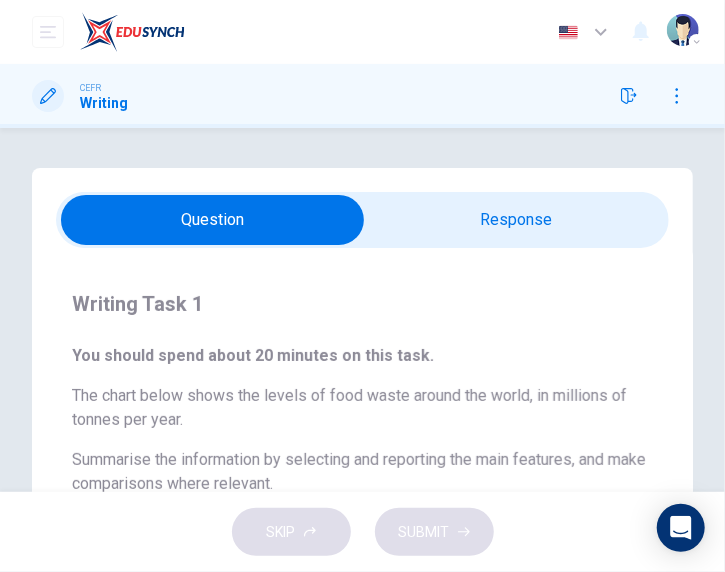 drag, startPoint x: 487, startPoint y: 233, endPoint x: 423, endPoint y: 233, distance: 64 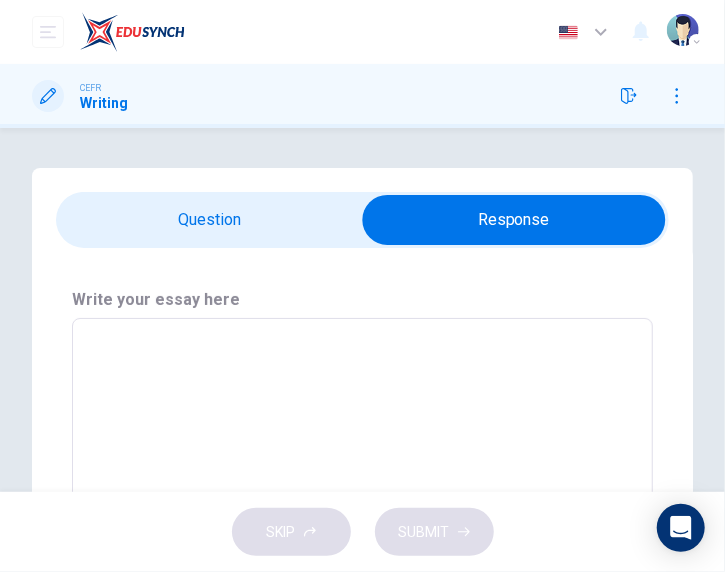 click at bounding box center [514, 220] 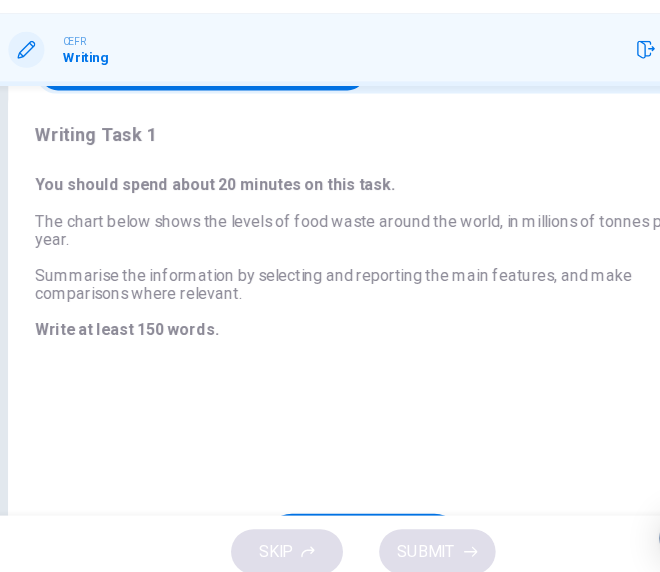 scroll, scrollTop: 304, scrollLeft: 0, axis: vertical 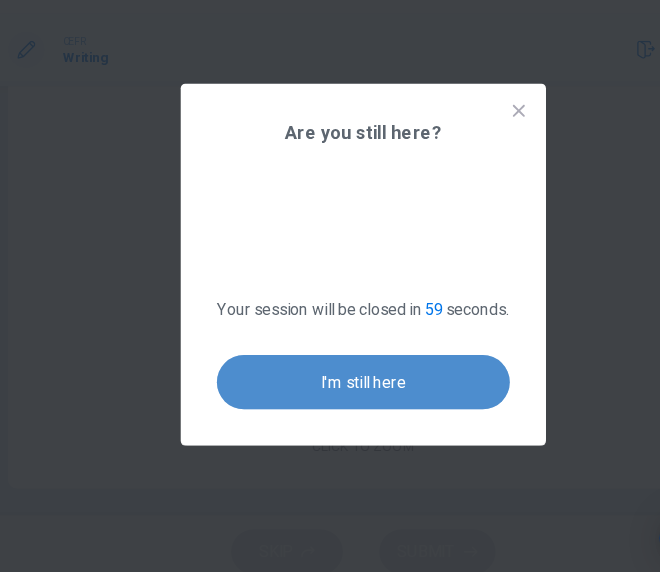 click on "I'm still here" at bounding box center [330, 390] 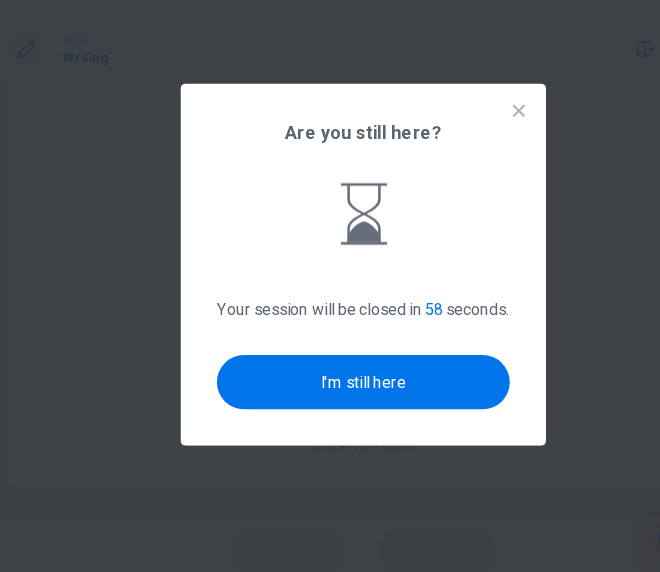 click on "Are you still here? Your session will be closed in   58   seconds. I'm still here" at bounding box center [330, 286] 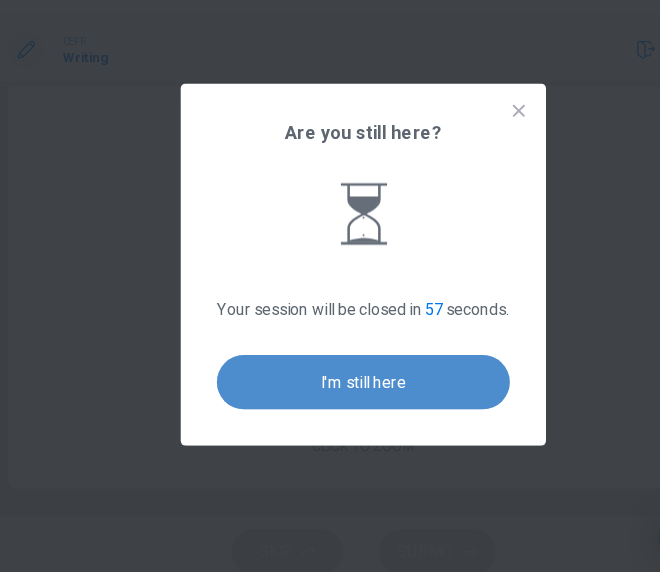 click on "I'm still here" at bounding box center [330, 390] 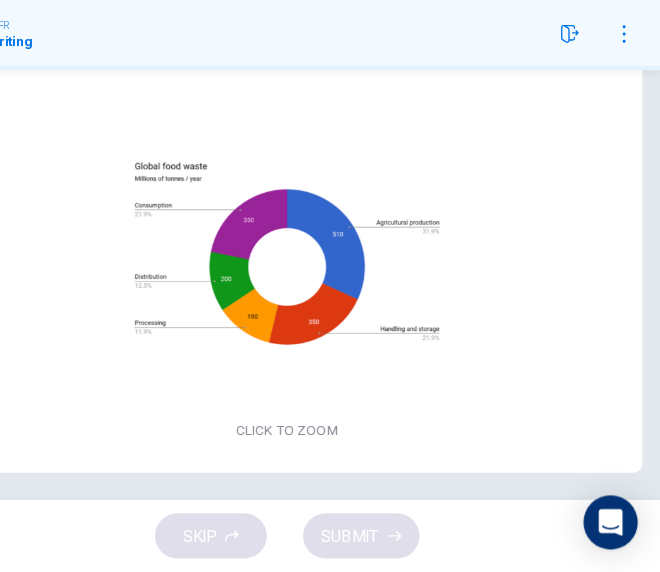 scroll, scrollTop: 0, scrollLeft: 0, axis: both 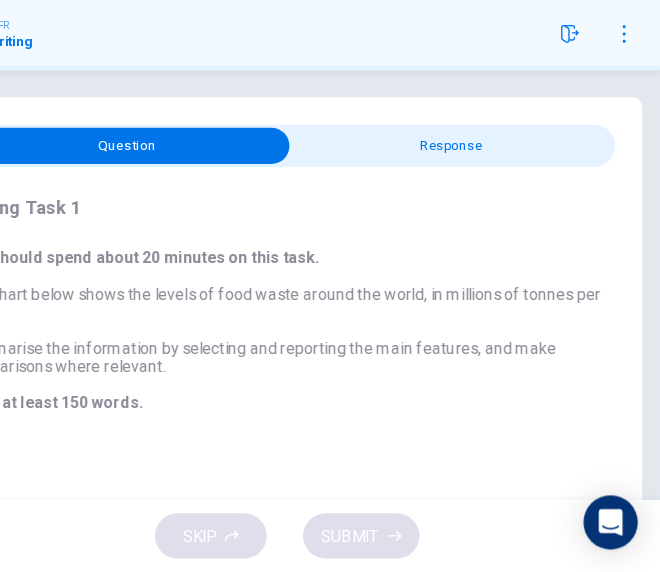 click at bounding box center (188, 195) 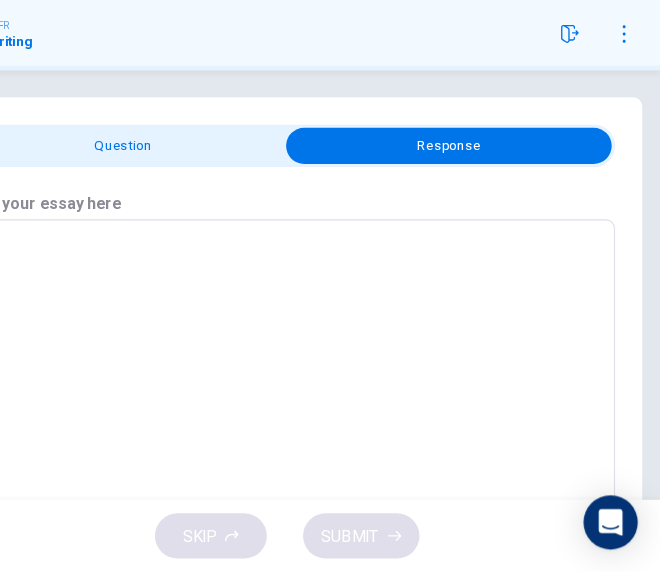 click at bounding box center (330, 410) 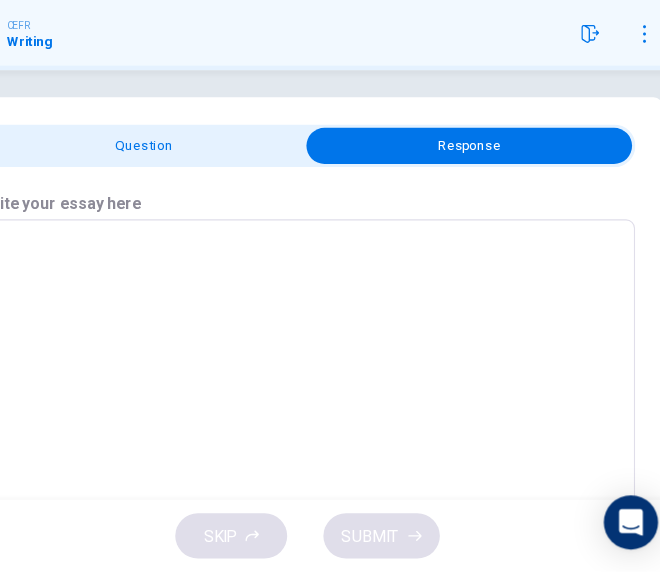 scroll, scrollTop: 124, scrollLeft: 0, axis: vertical 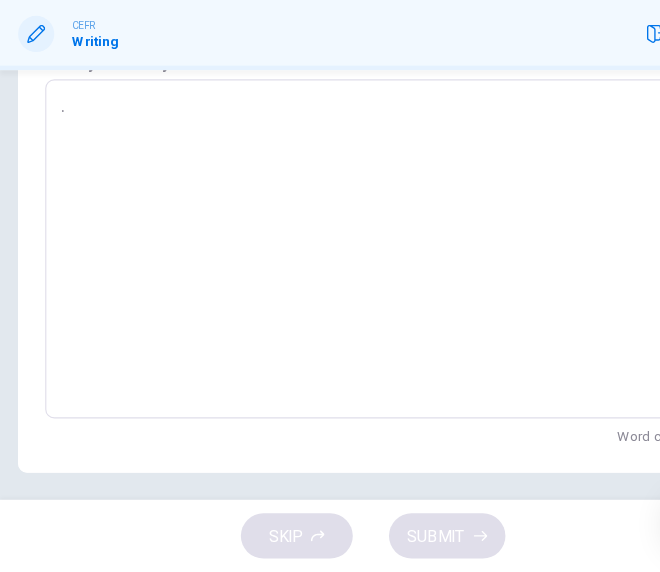 type on ".h" 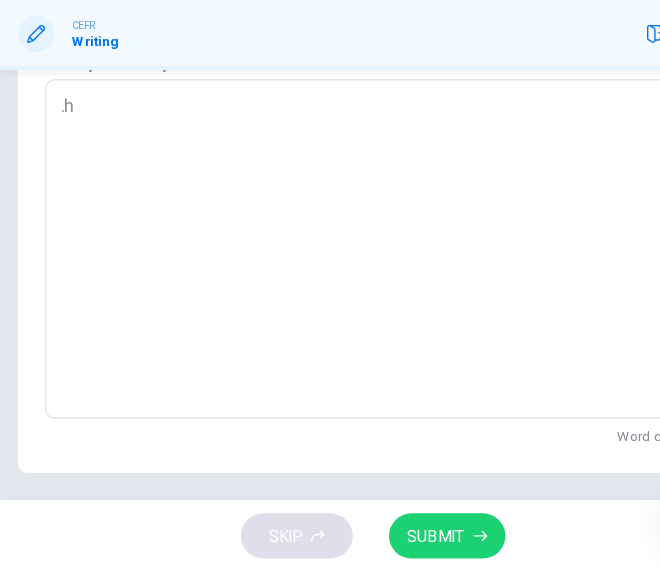 type on ".hh" 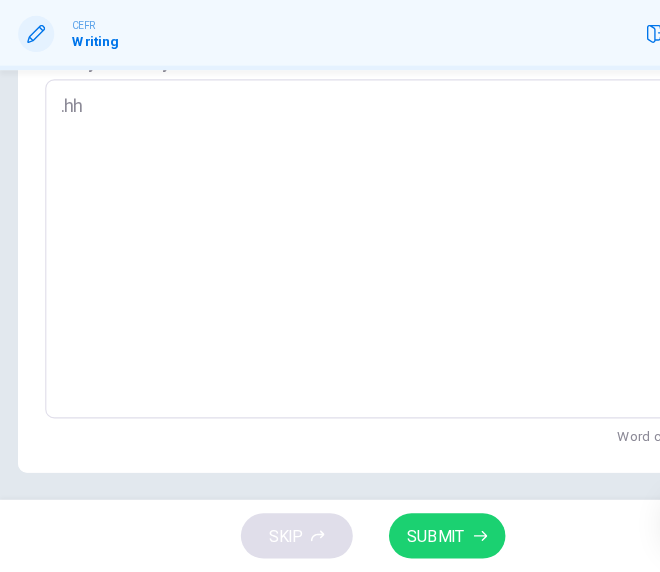 type on "x" 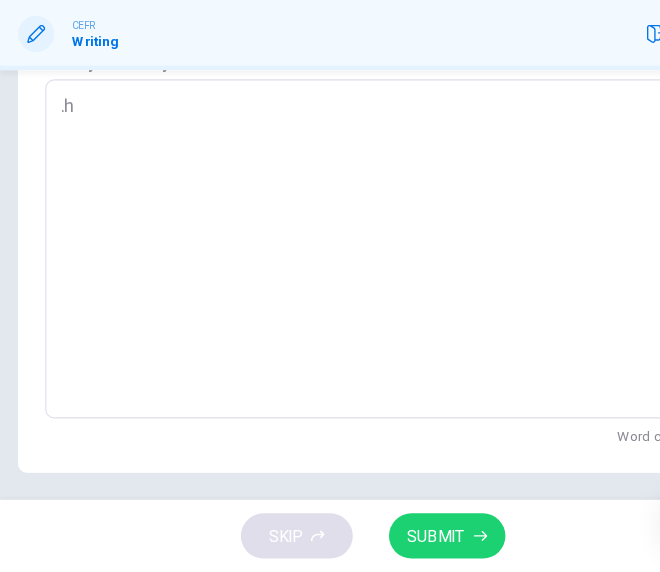type on "." 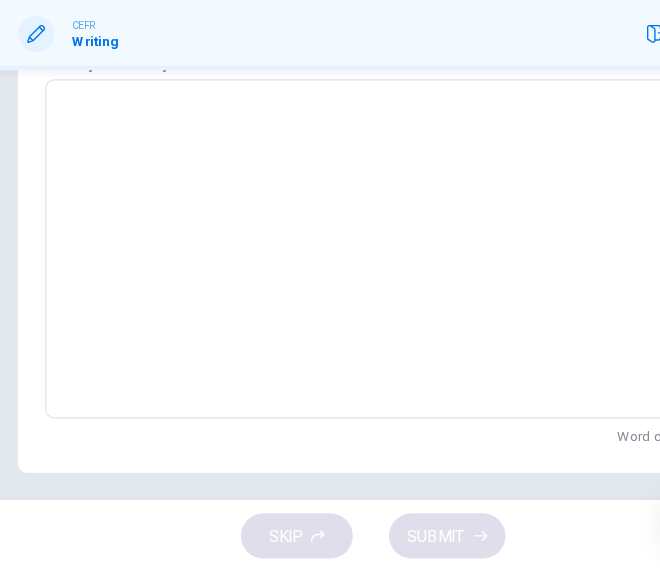 type on "d" 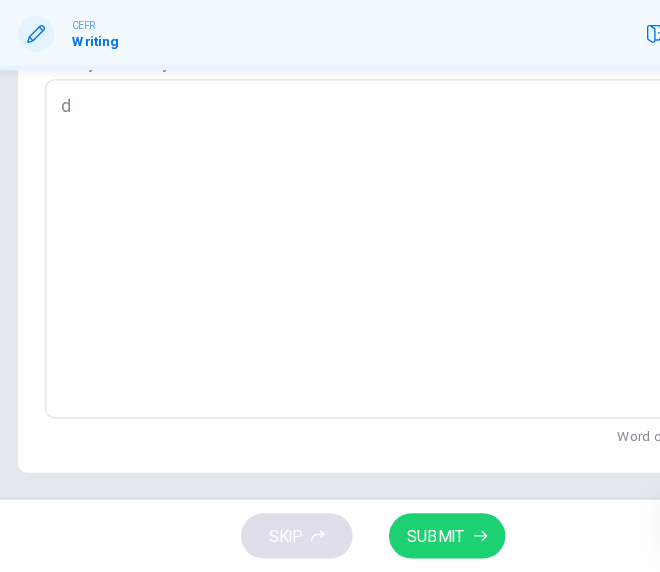 type on "do" 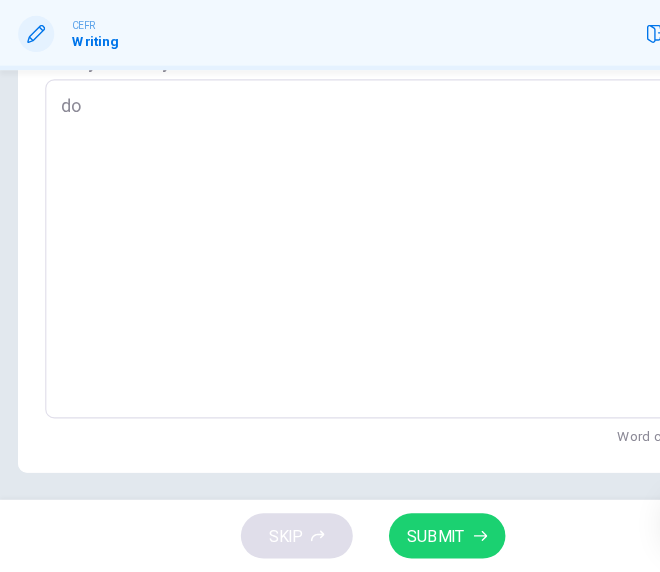 type on "x" 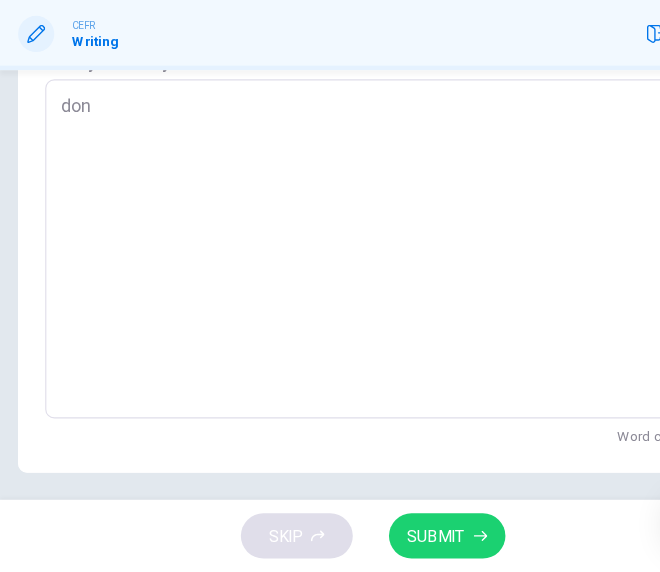 type on "done" 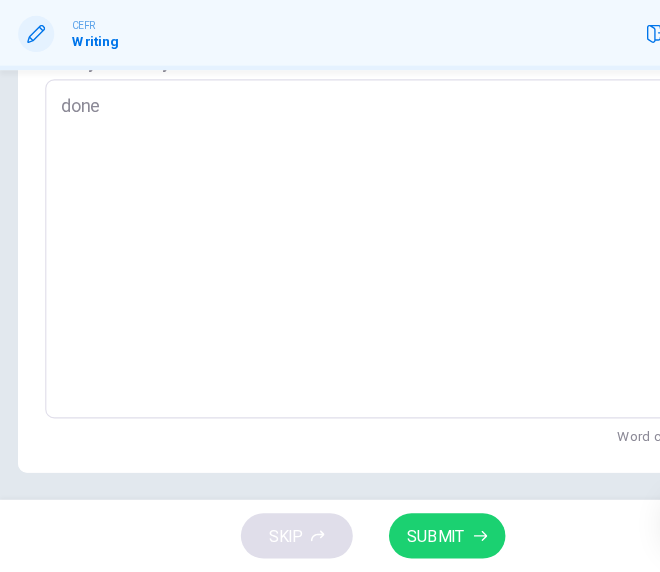 type on "x" 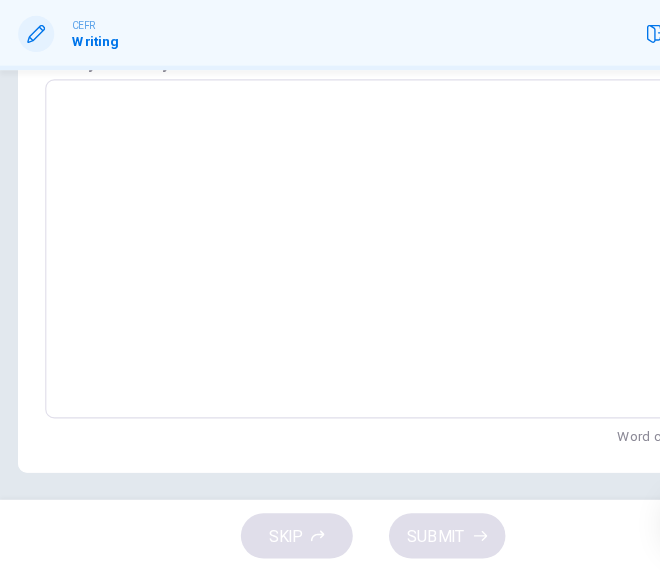 click on "SKIP SUBMIT" at bounding box center (330, 540) 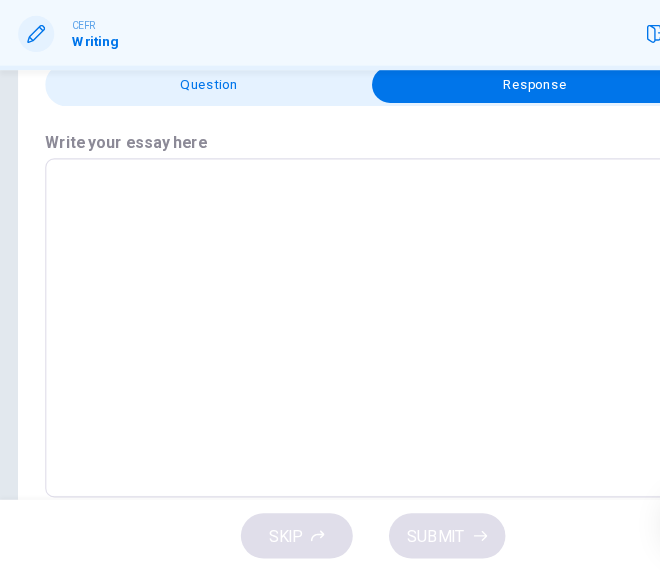 click at bounding box center [330, 356] 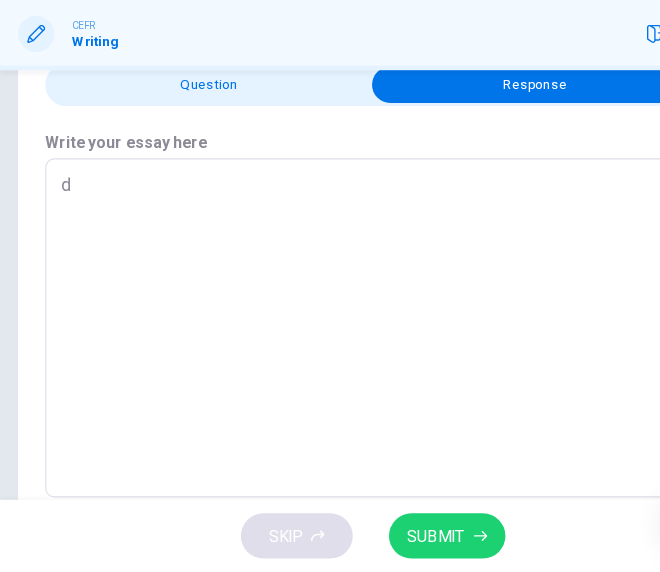type on "do" 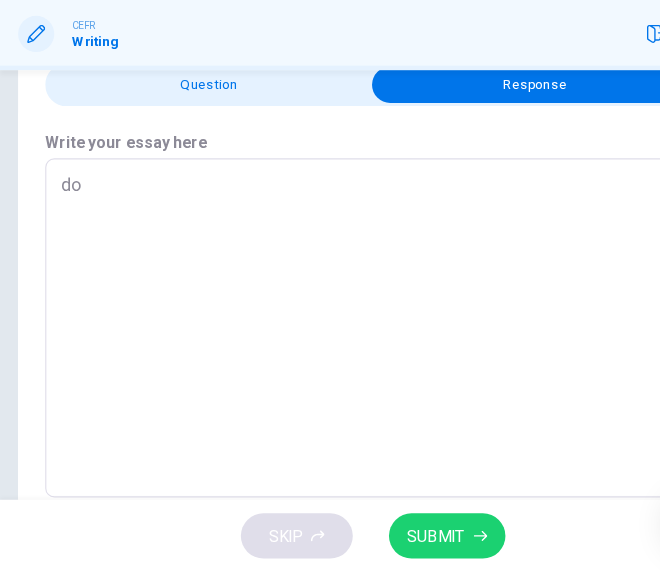 type on "do" 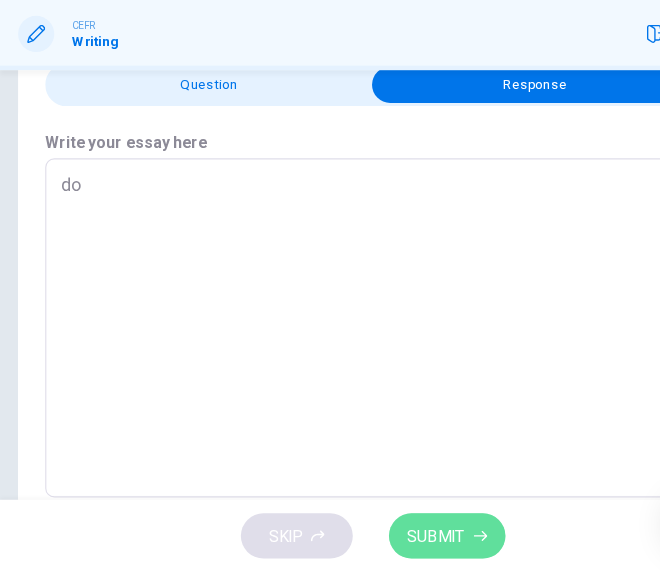 click on "SUBMIT" at bounding box center (385, 540) 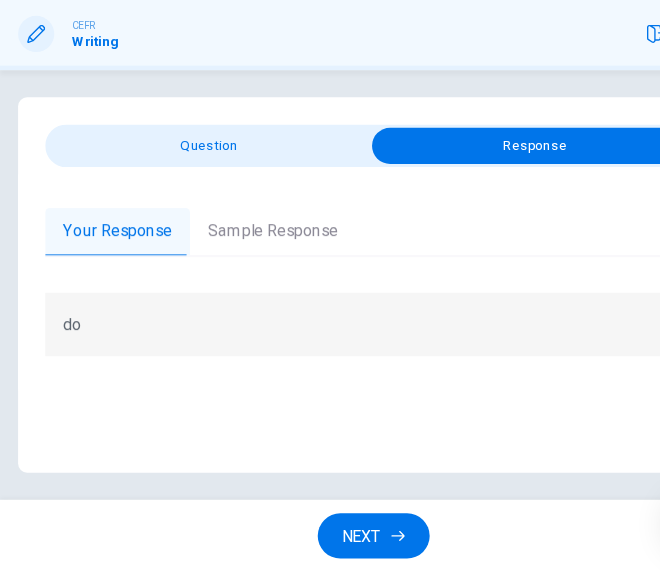 scroll, scrollTop: 0, scrollLeft: 0, axis: both 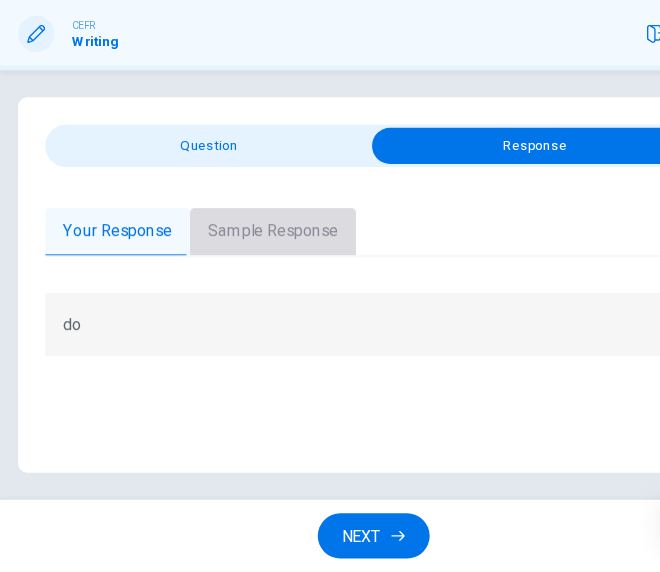 click on "Sample Response" at bounding box center [241, 271] 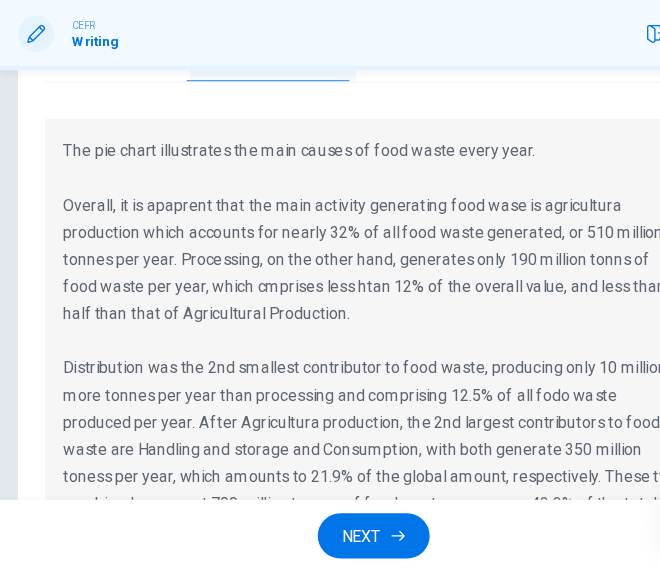 scroll, scrollTop: 155, scrollLeft: 0, axis: vertical 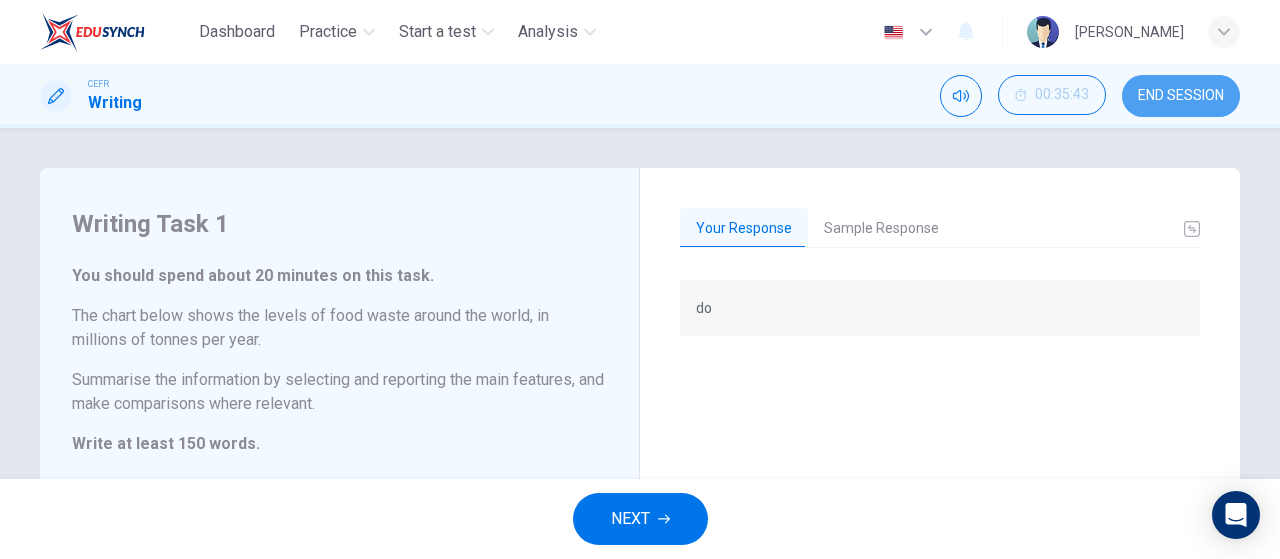 click on "END SESSION" at bounding box center [1181, 96] 